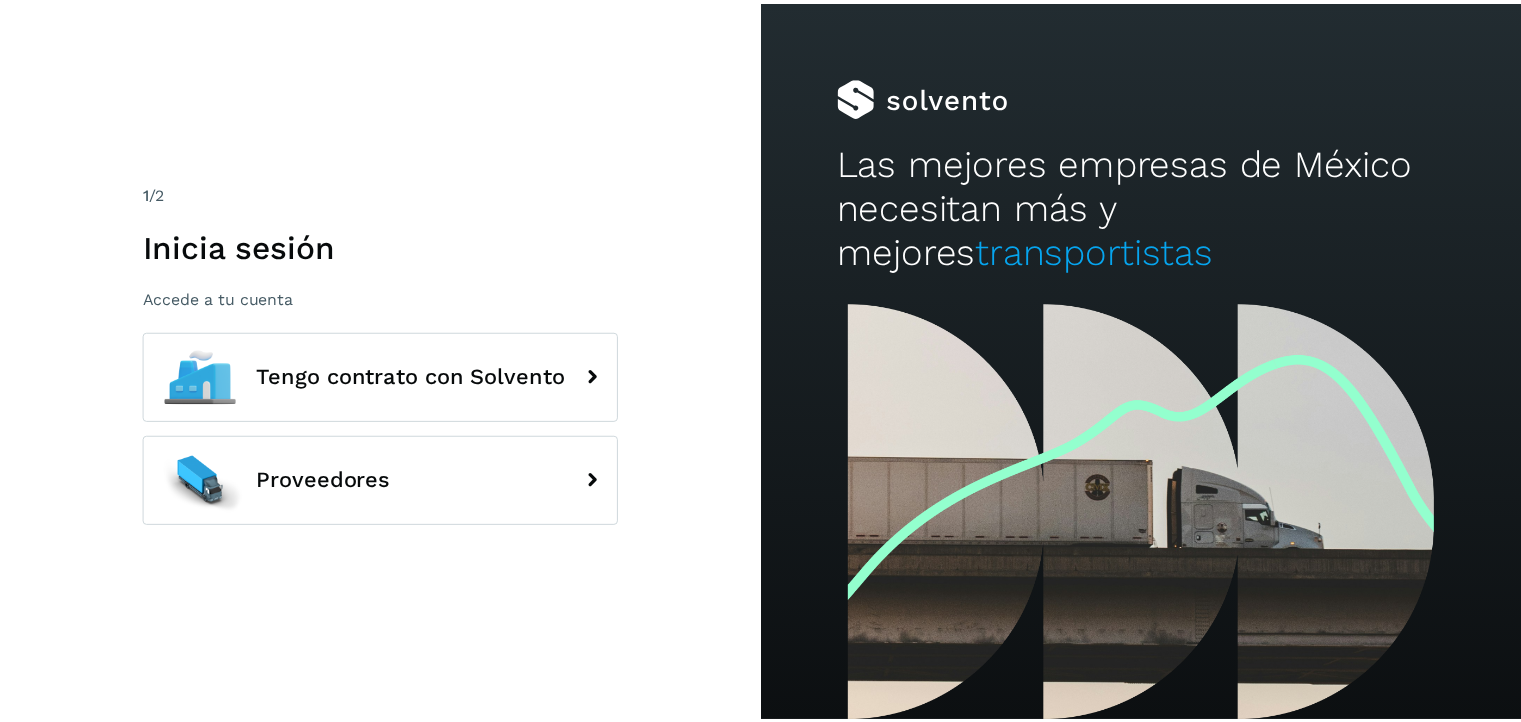 scroll, scrollTop: 0, scrollLeft: 0, axis: both 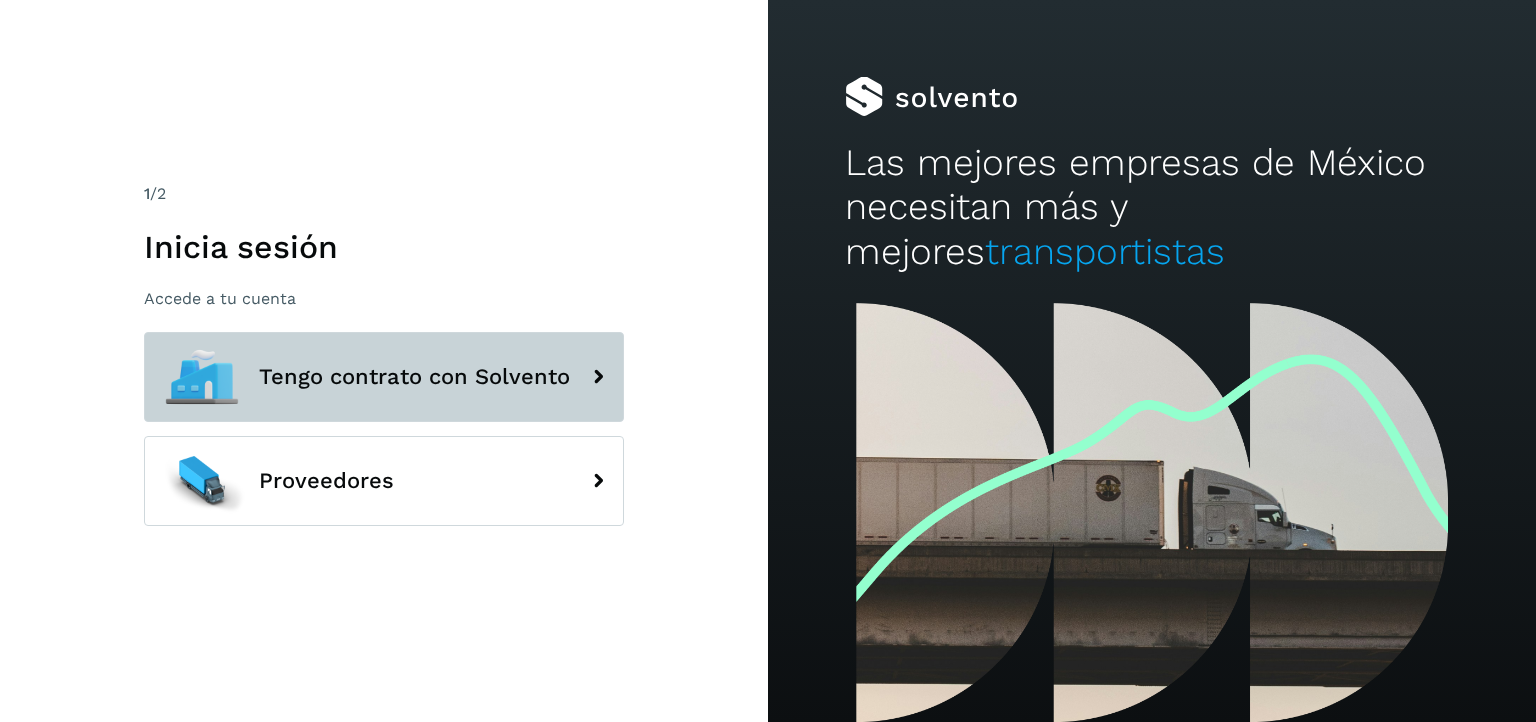 click on "Tengo contrato con Solvento" at bounding box center [384, 377] 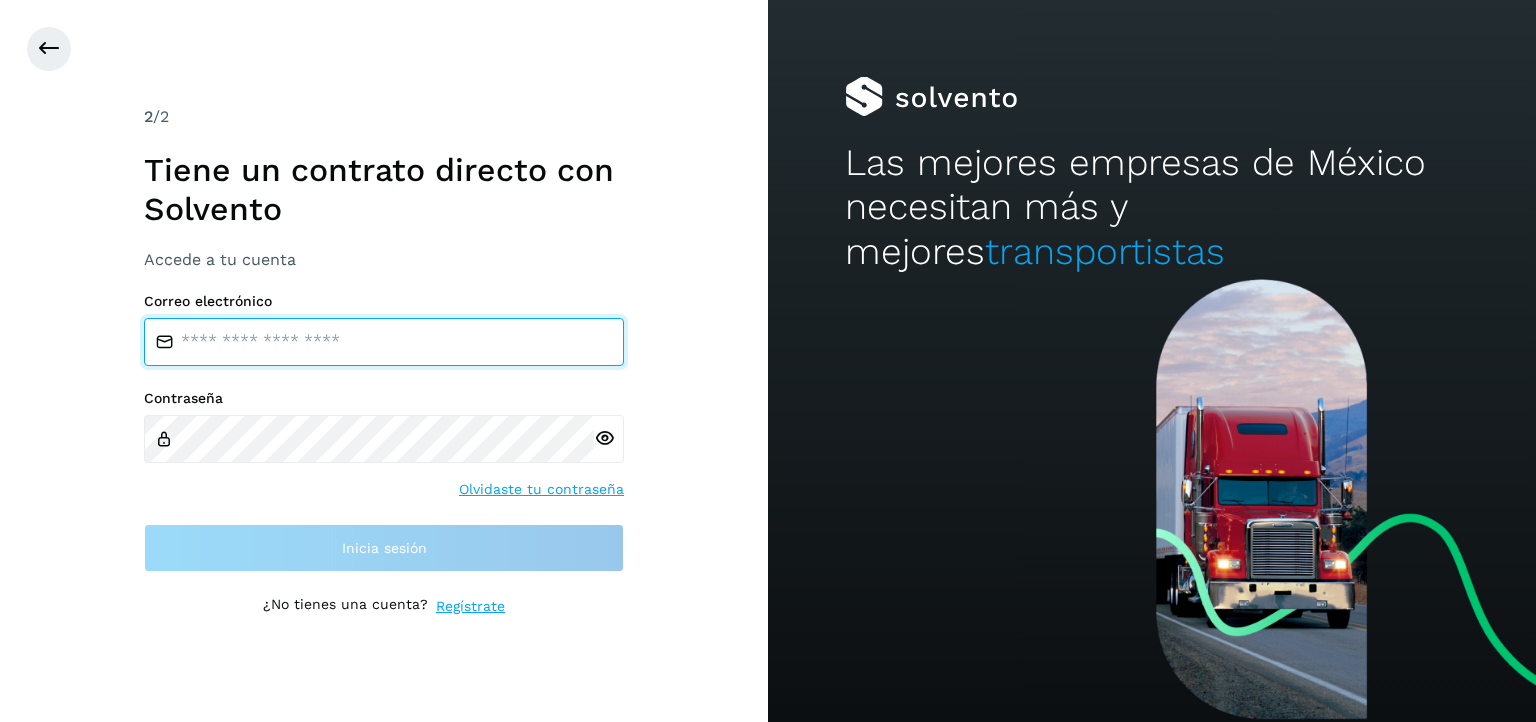 type on "**********" 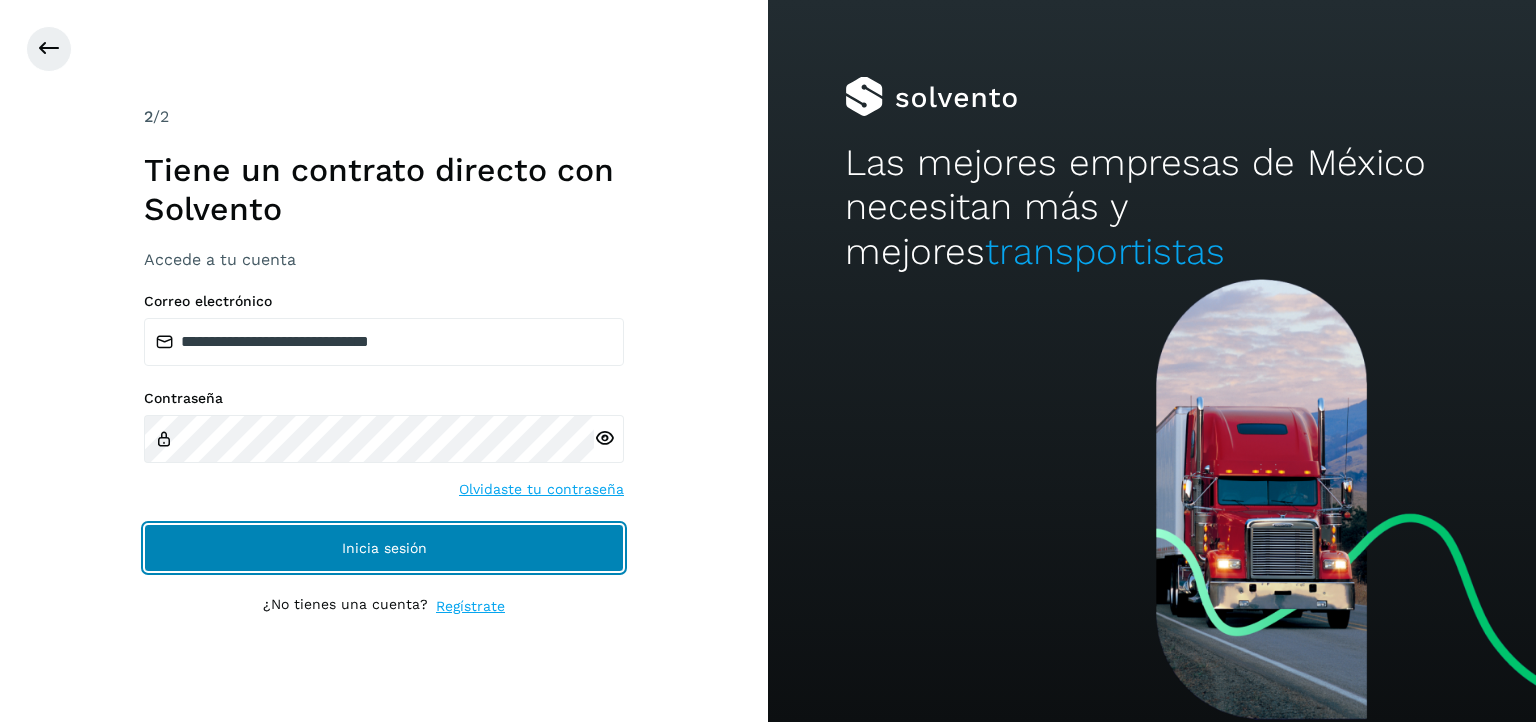click on "Inicia sesión" at bounding box center (384, 548) 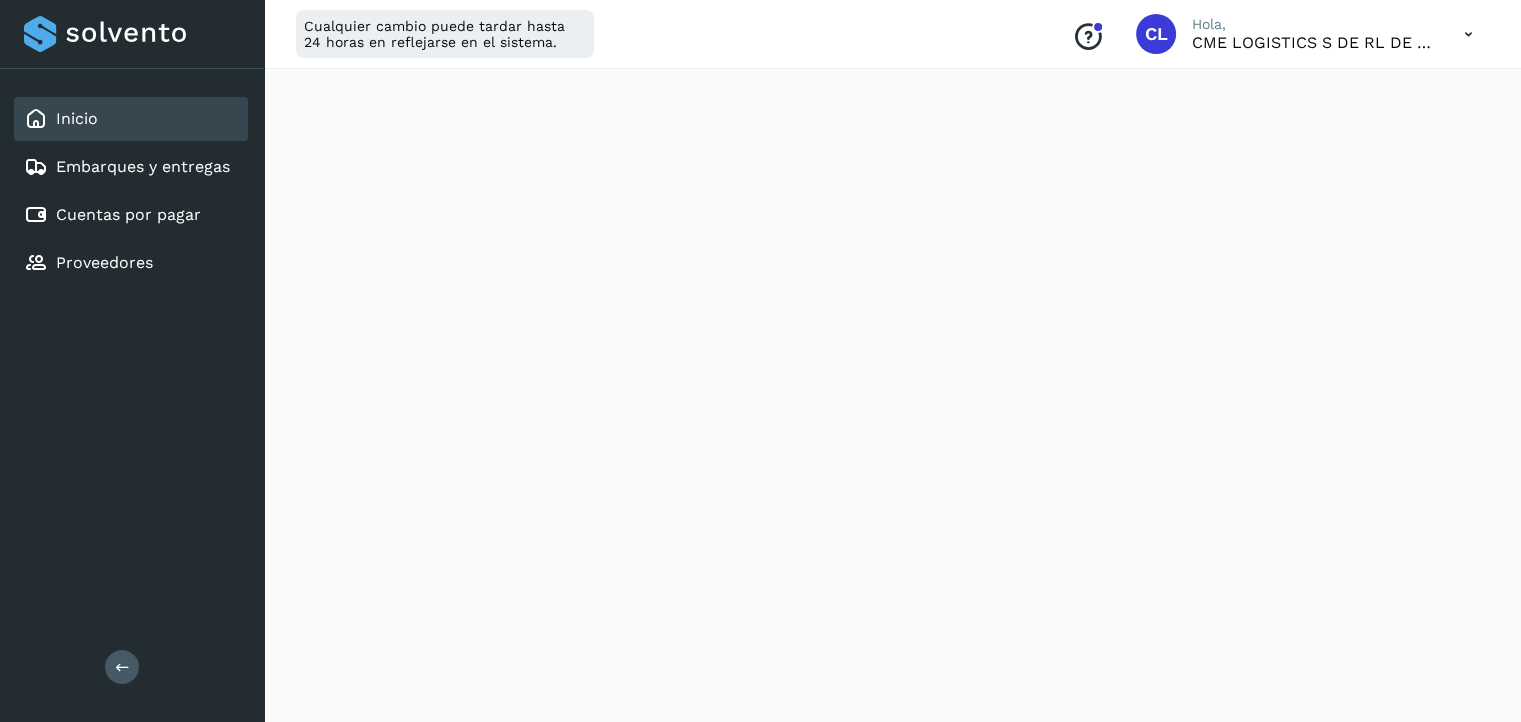 scroll, scrollTop: 0, scrollLeft: 0, axis: both 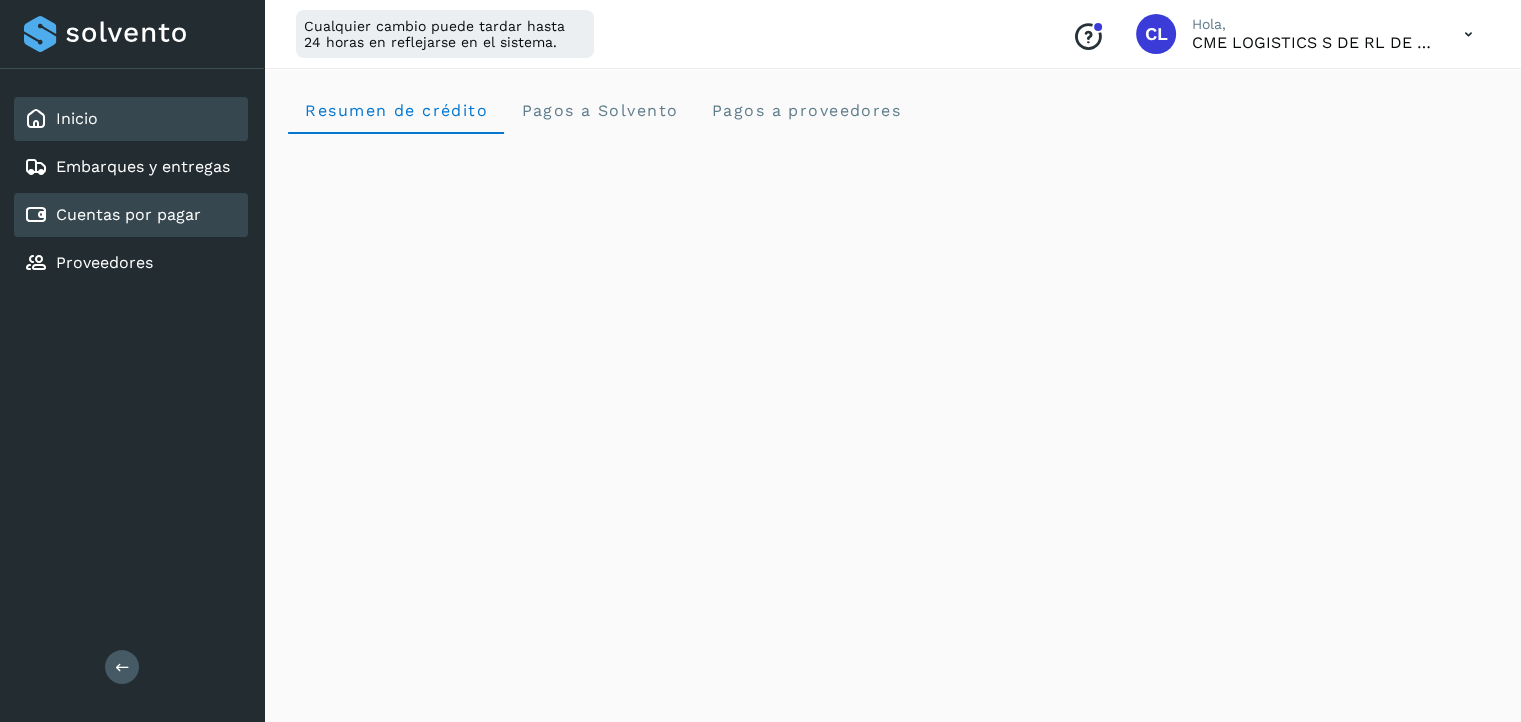 click on "Cuentas por pagar" 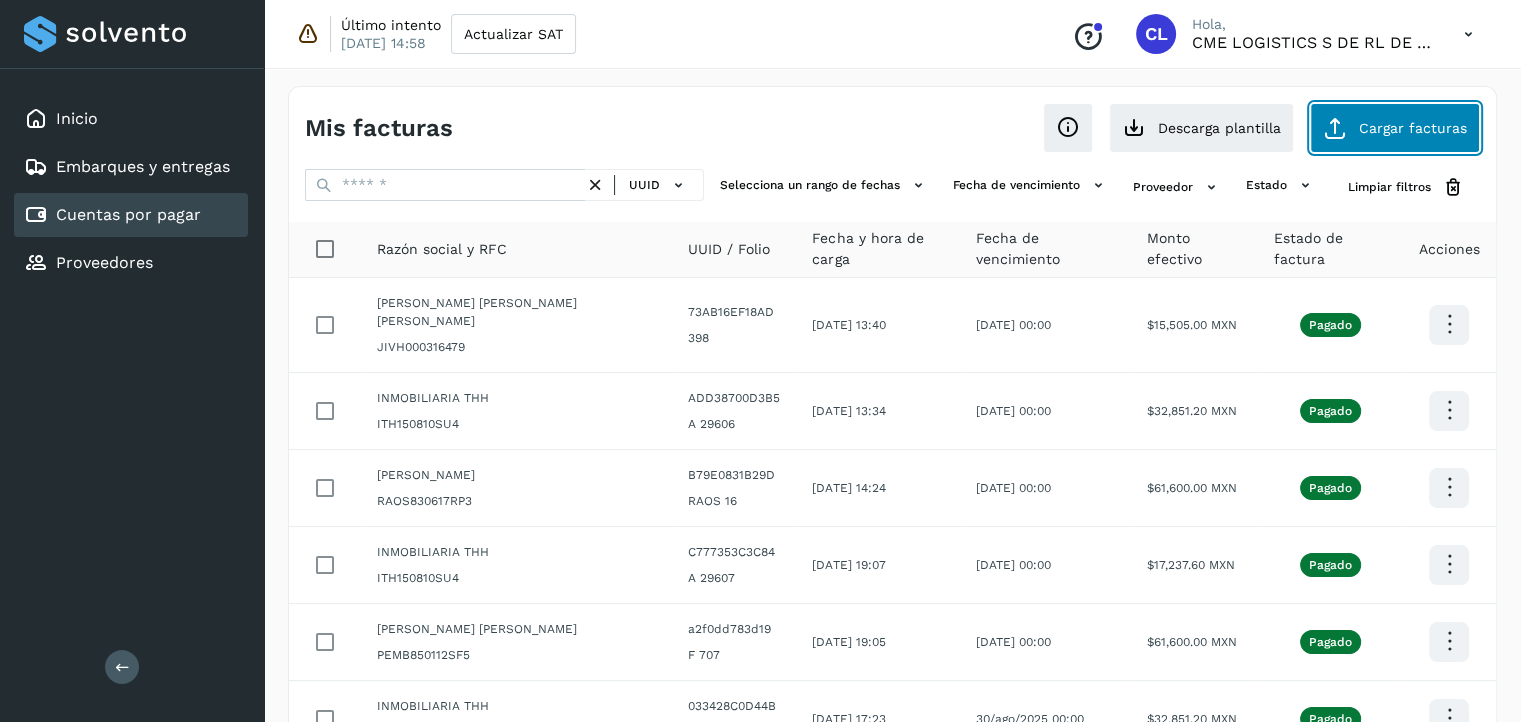 click on "Cargar facturas" 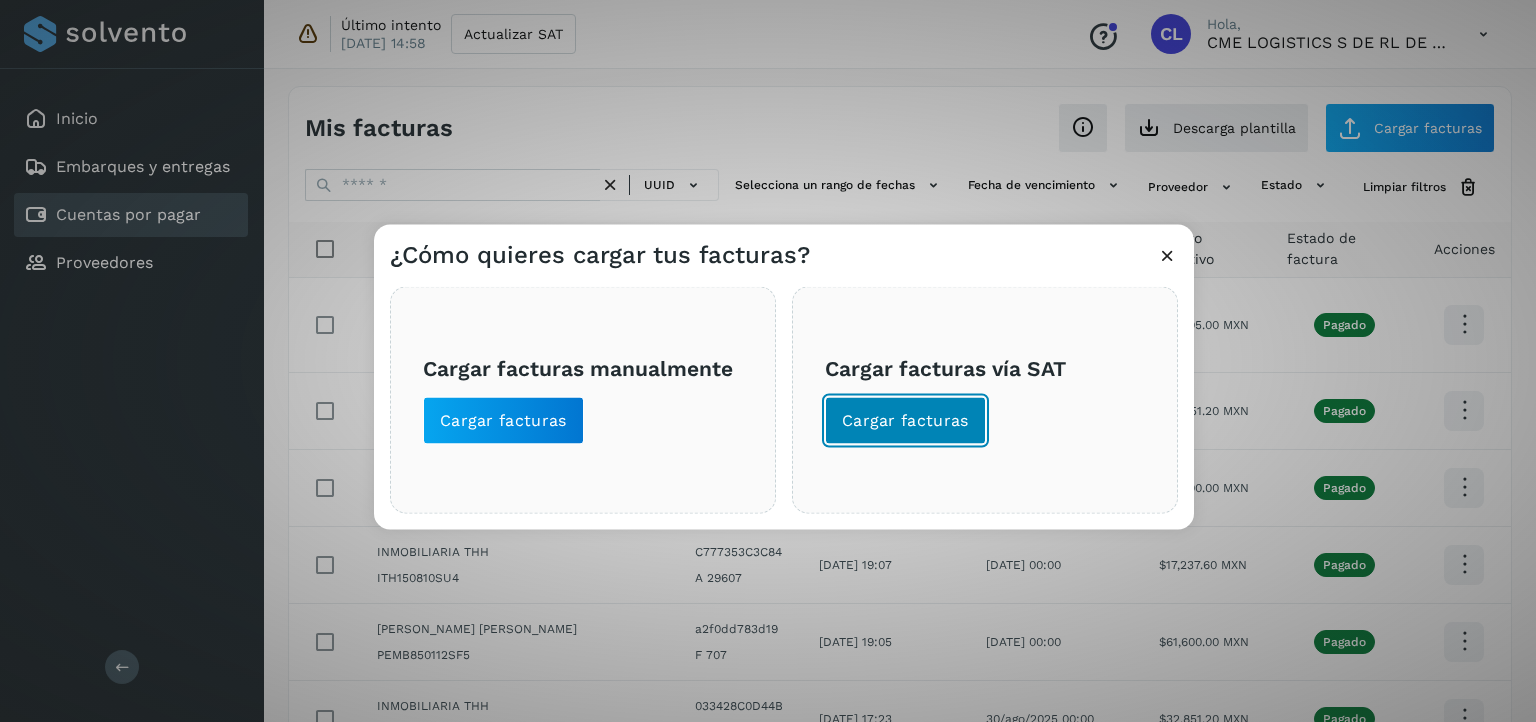 click on "Cargar facturas" 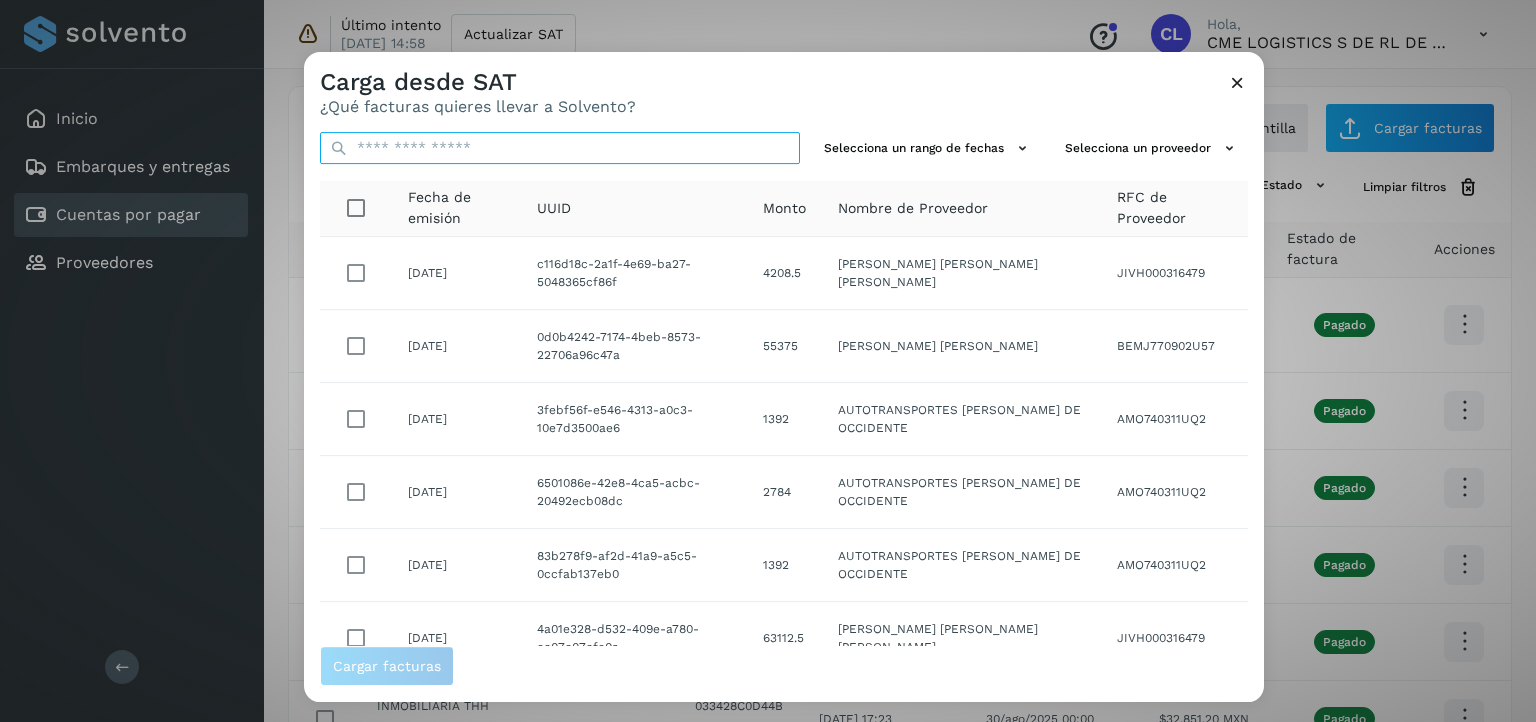 click at bounding box center [560, 148] 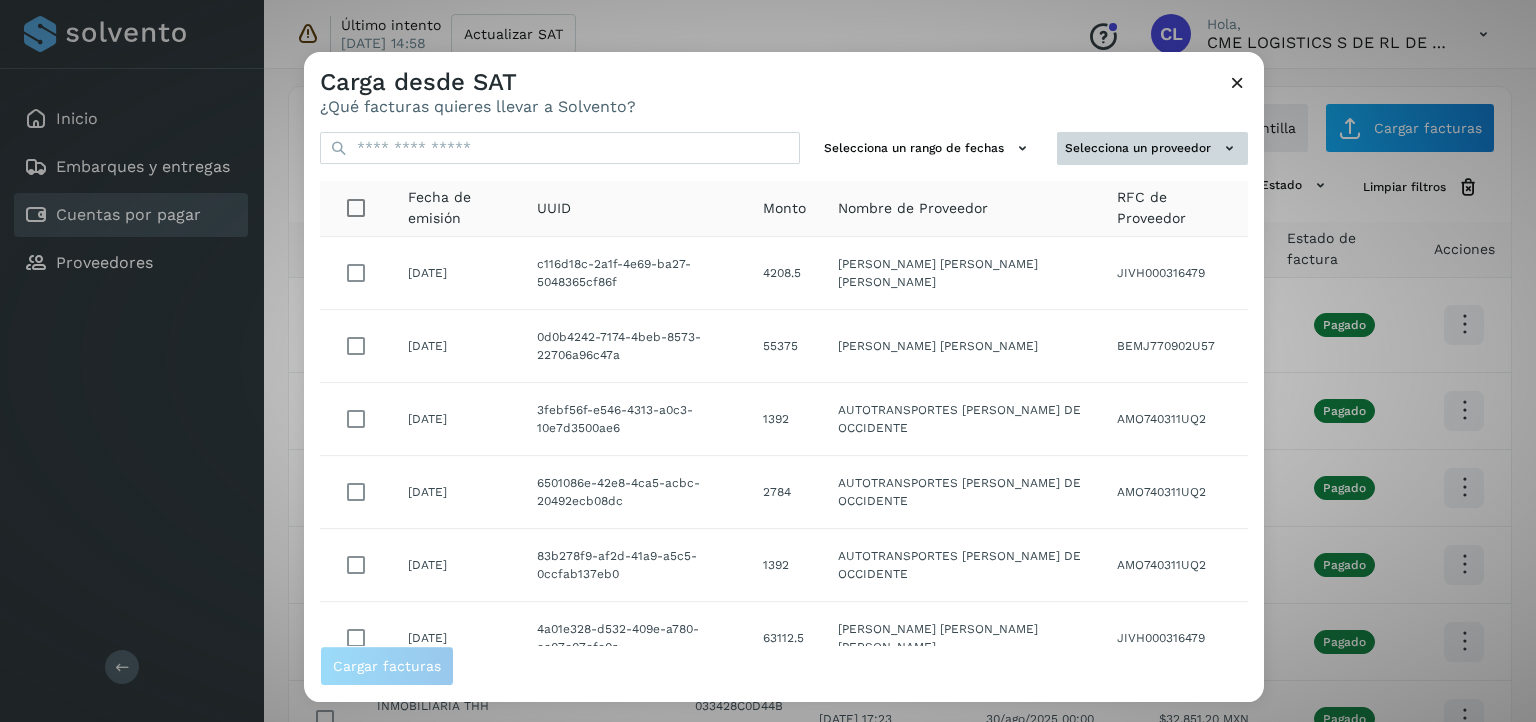 click on "Selecciona un proveedor" at bounding box center (1152, 148) 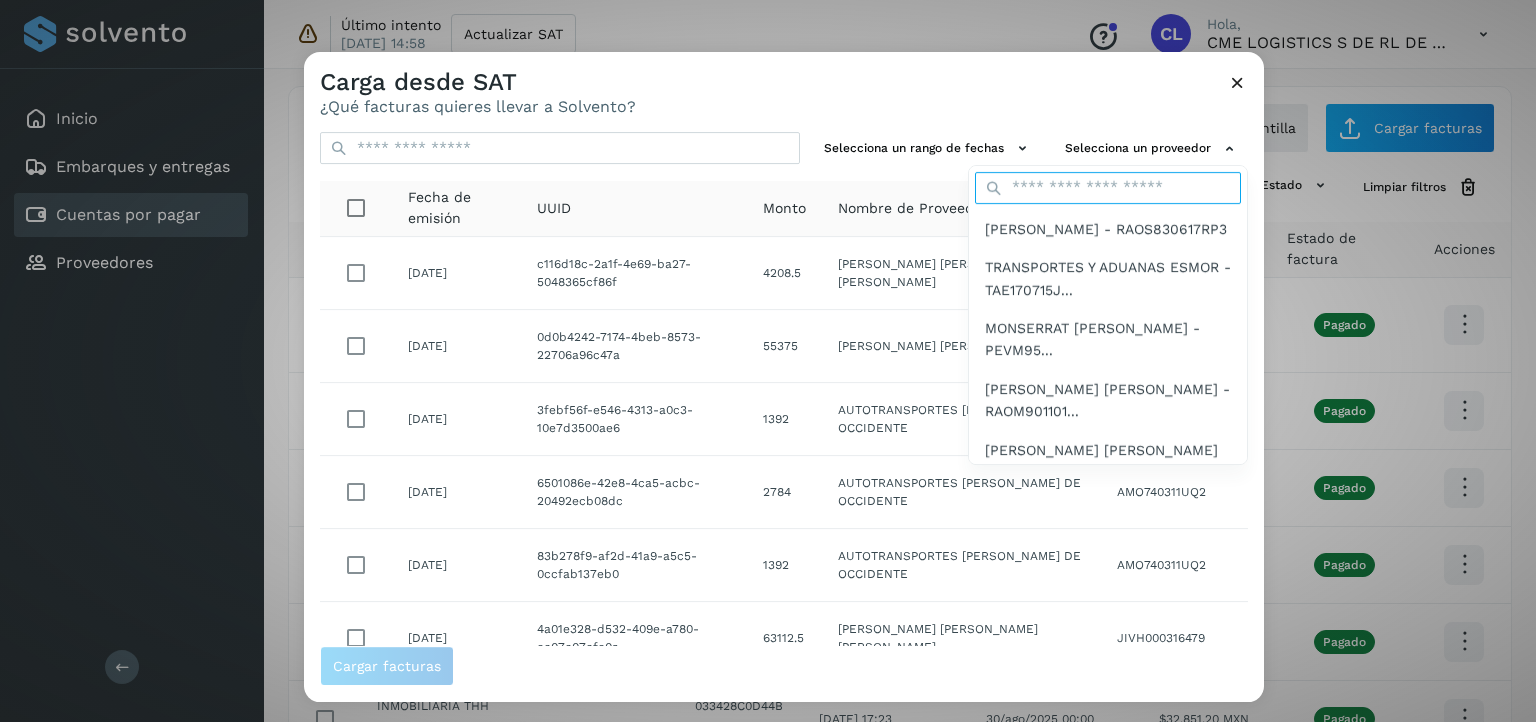 click at bounding box center [1108, 188] 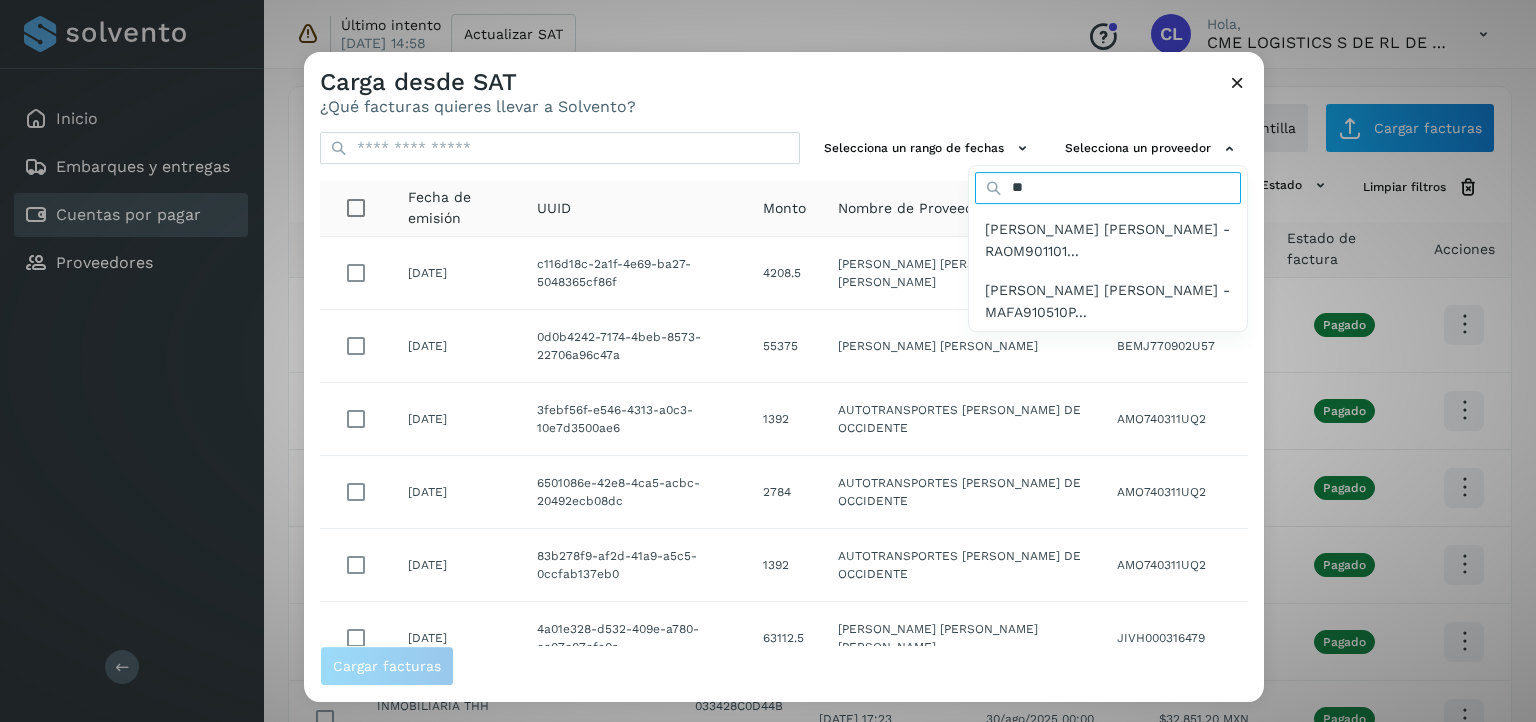 type on "*" 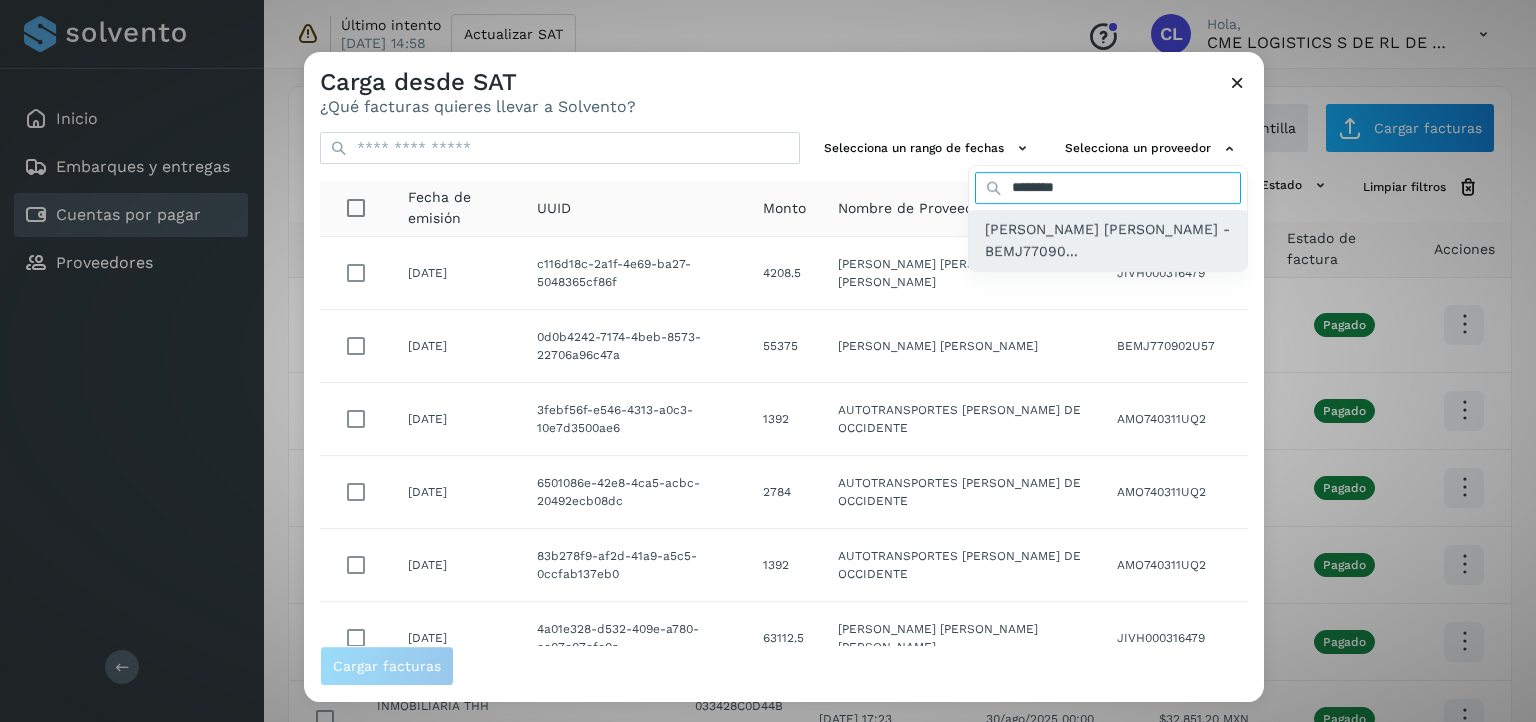 type on "********" 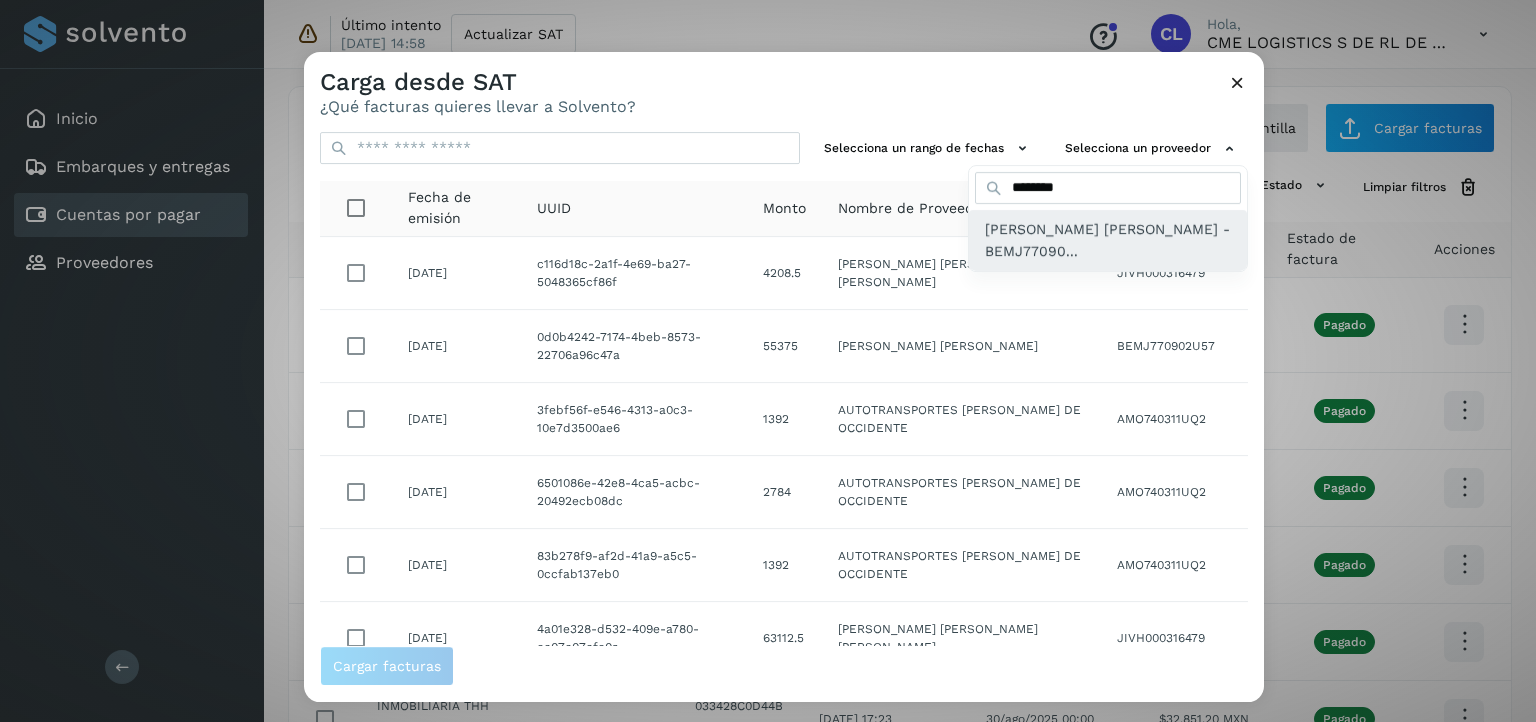 click on "JUAN PABLO BENAVIDES MURILLO - BEMJ77090..." at bounding box center (1108, 240) 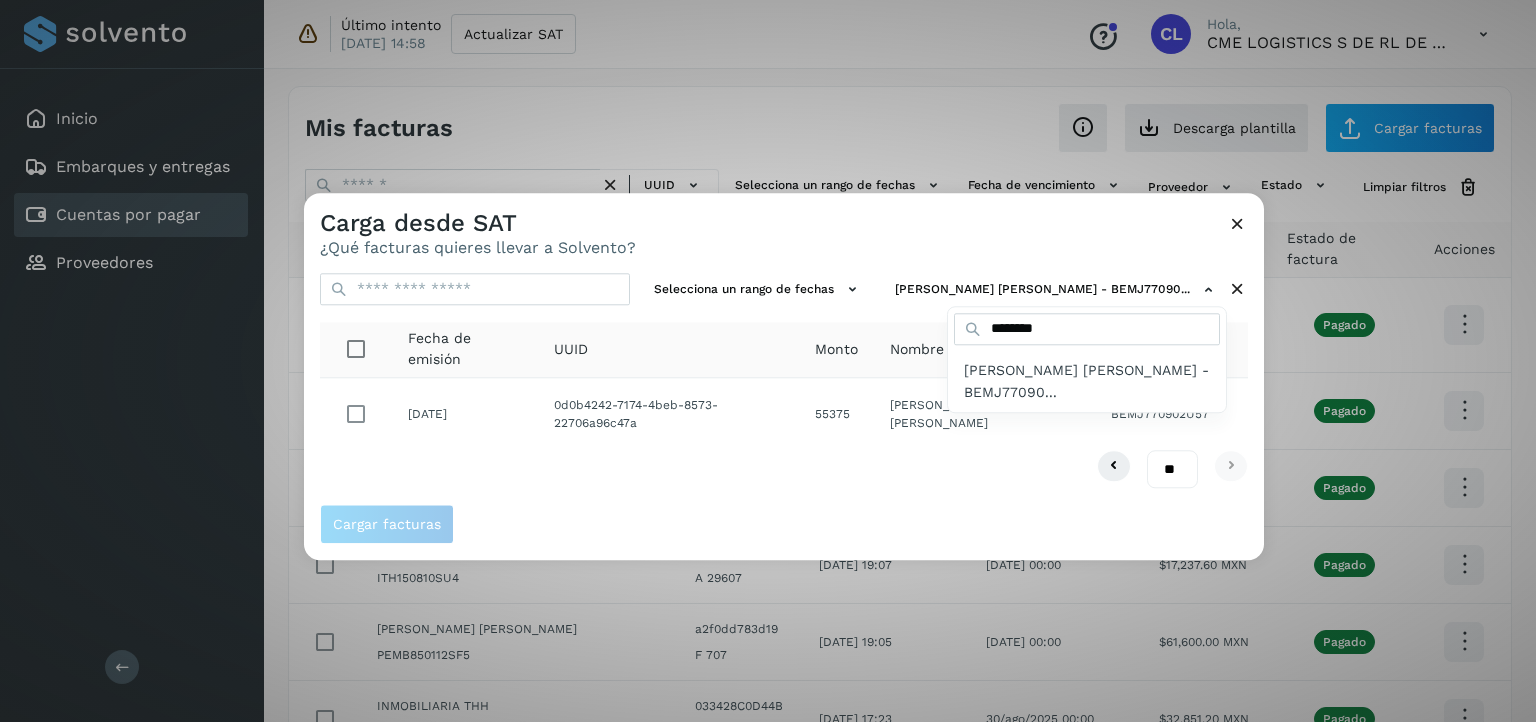 click at bounding box center [1072, 554] 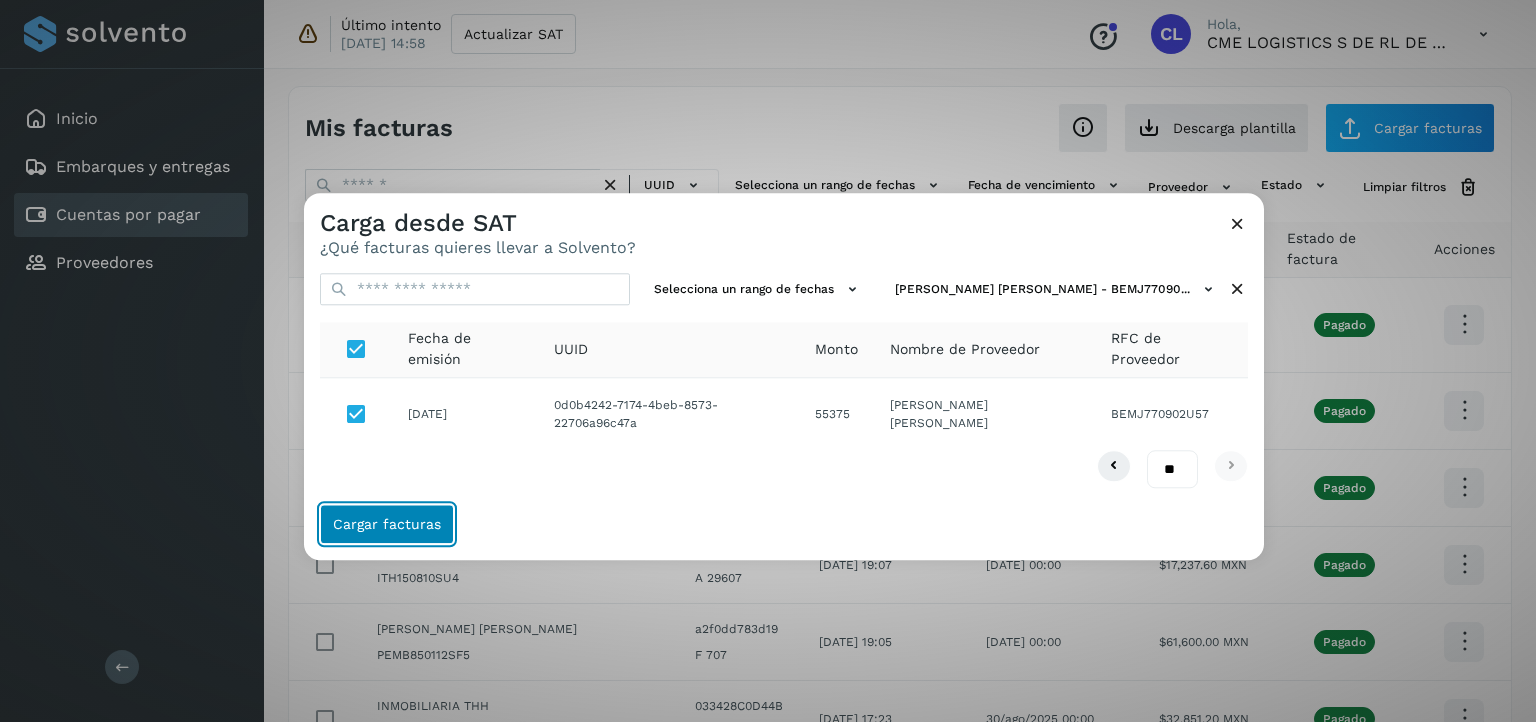 click on "Cargar facturas" 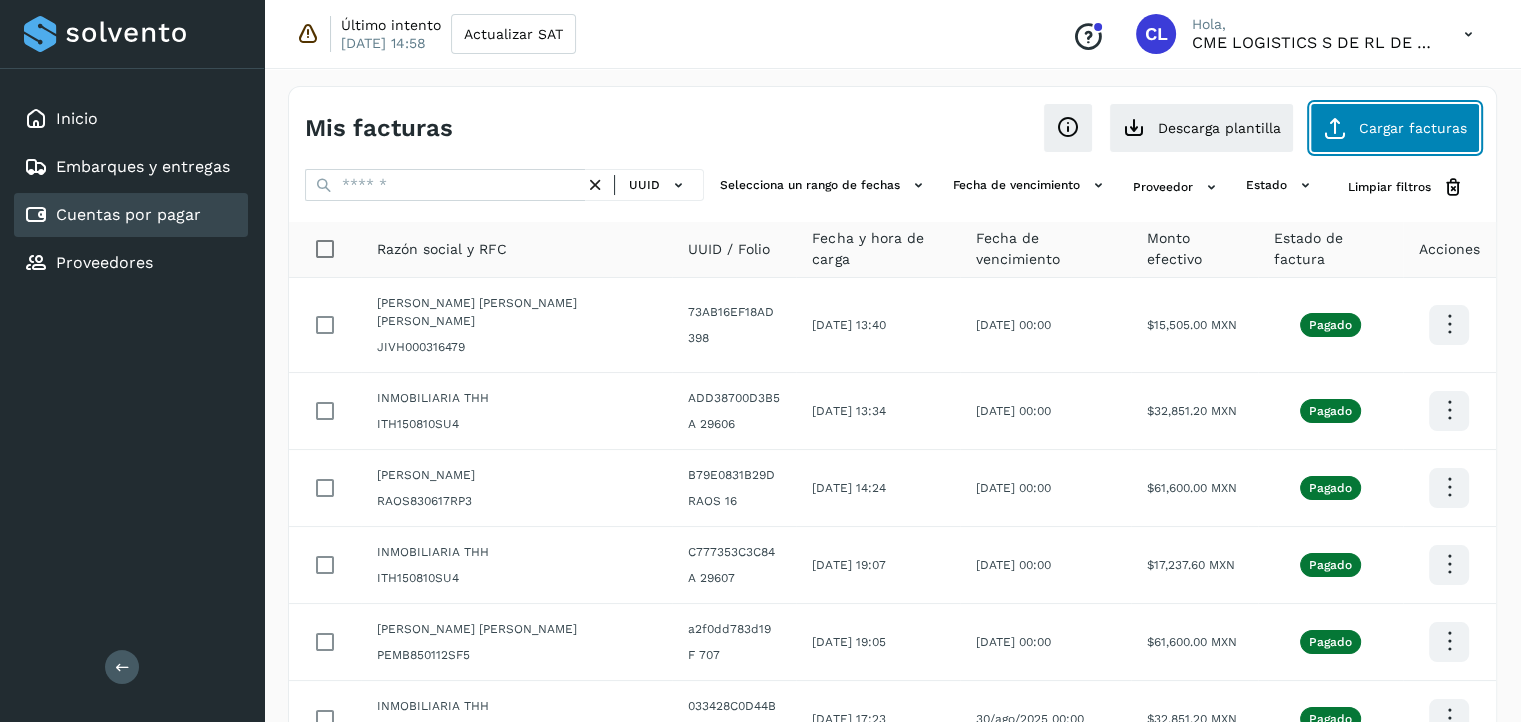 click on "Cargar facturas" 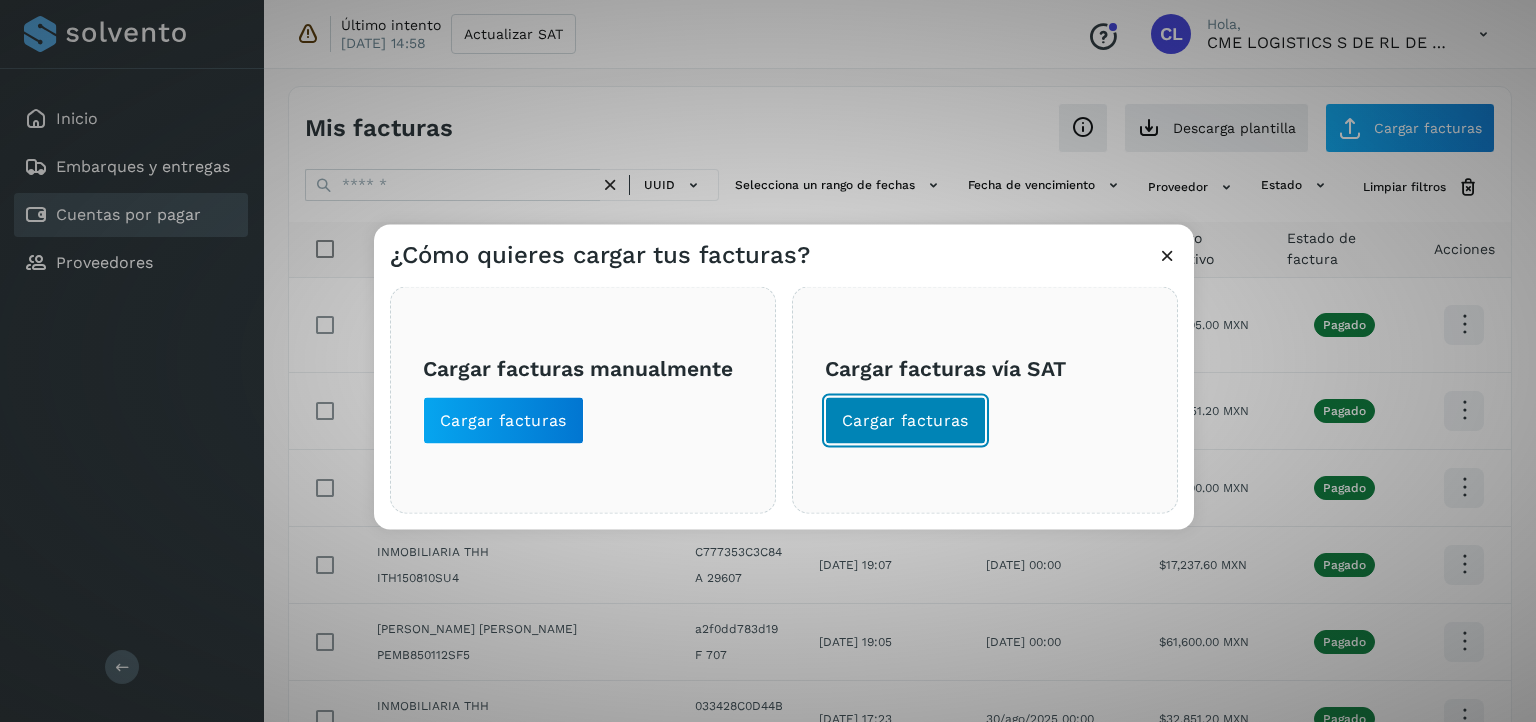 click on "Cargar facturas" 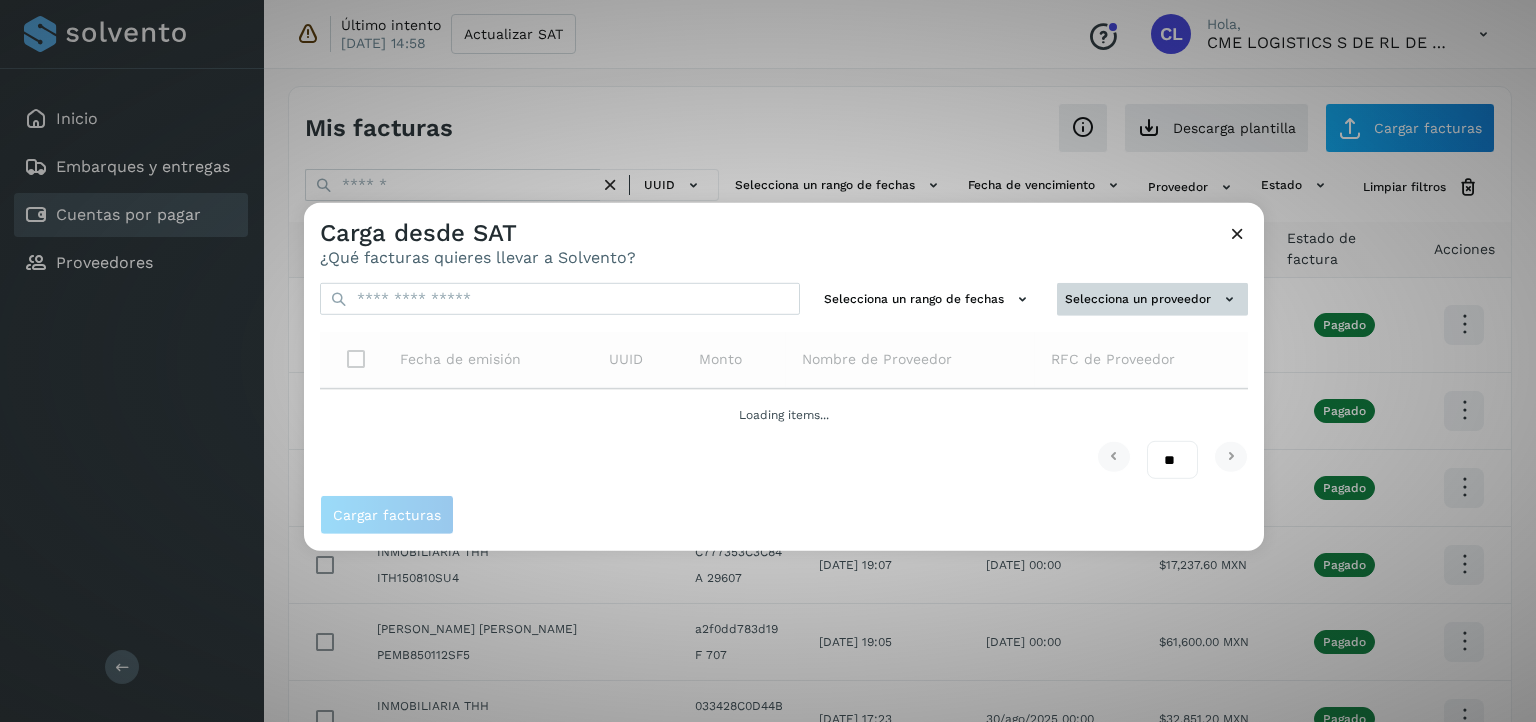 click on "Selecciona un proveedor" at bounding box center (1152, 299) 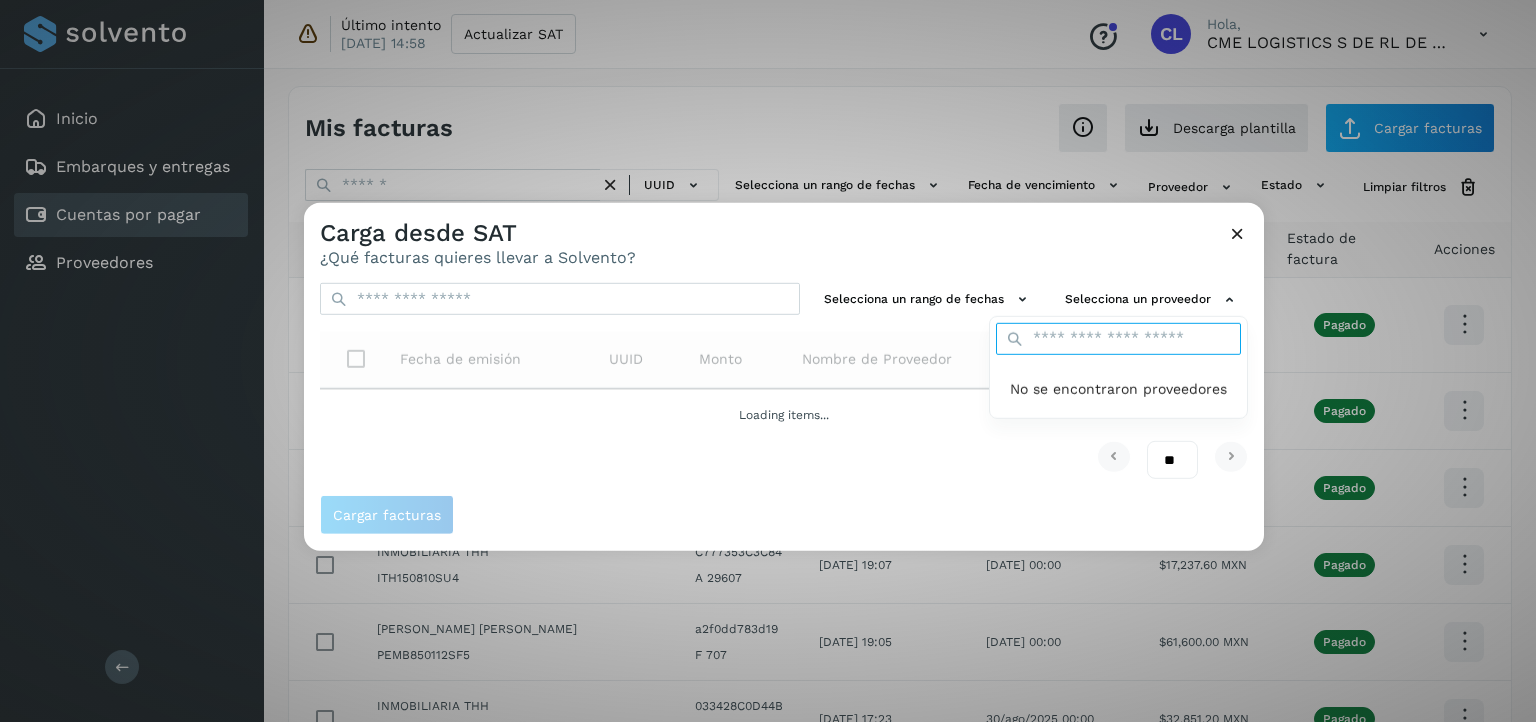 click at bounding box center (1118, 339) 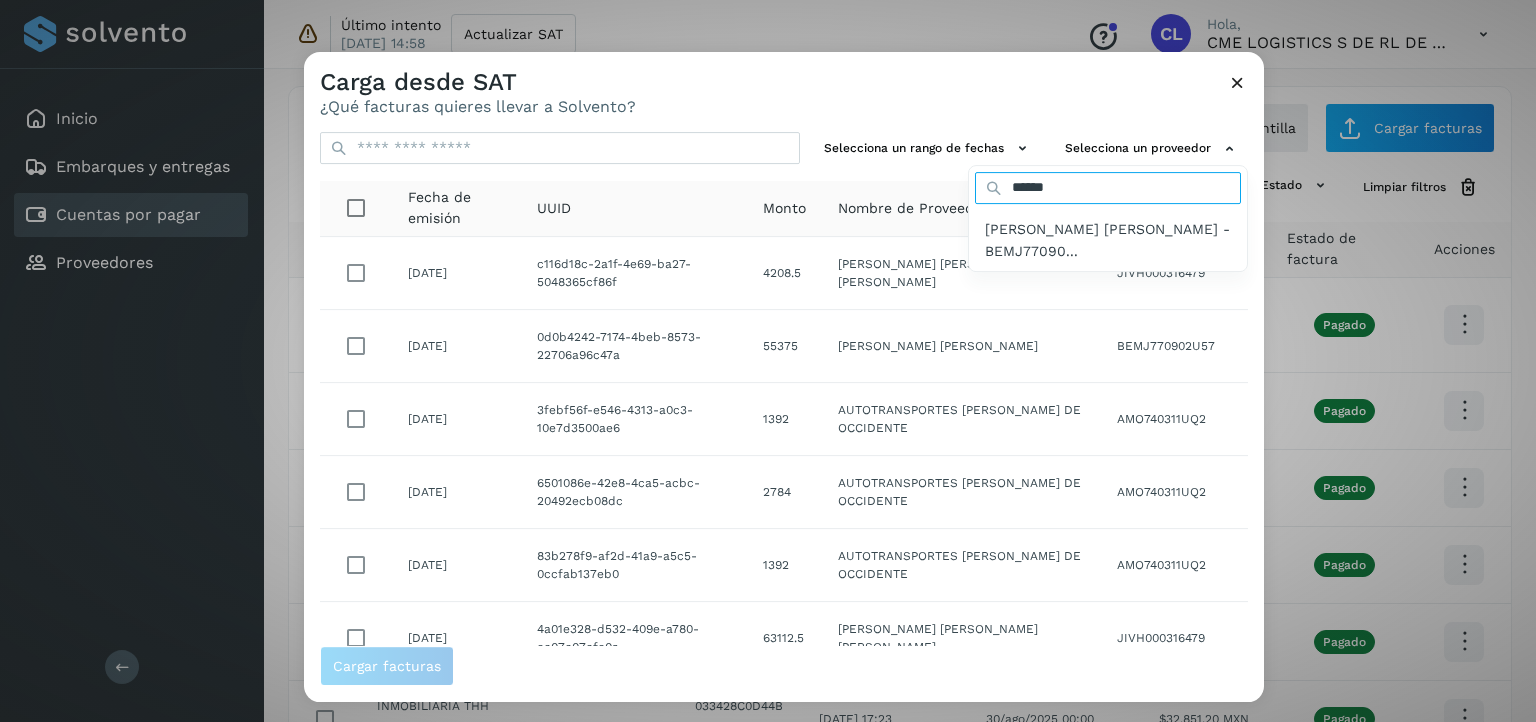 type on "********" 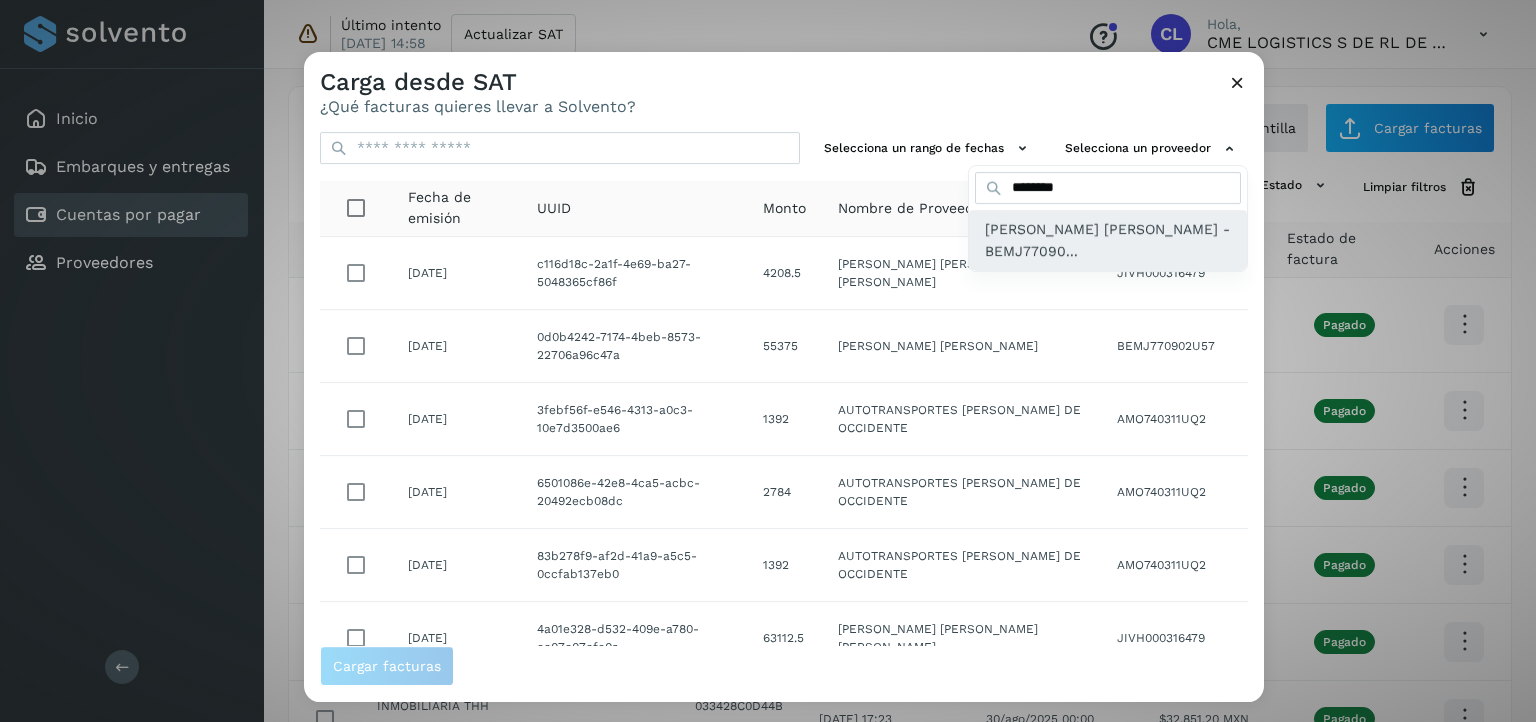 click on "JUAN PABLO BENAVIDES MURILLO - BEMJ77090..." at bounding box center [1108, 240] 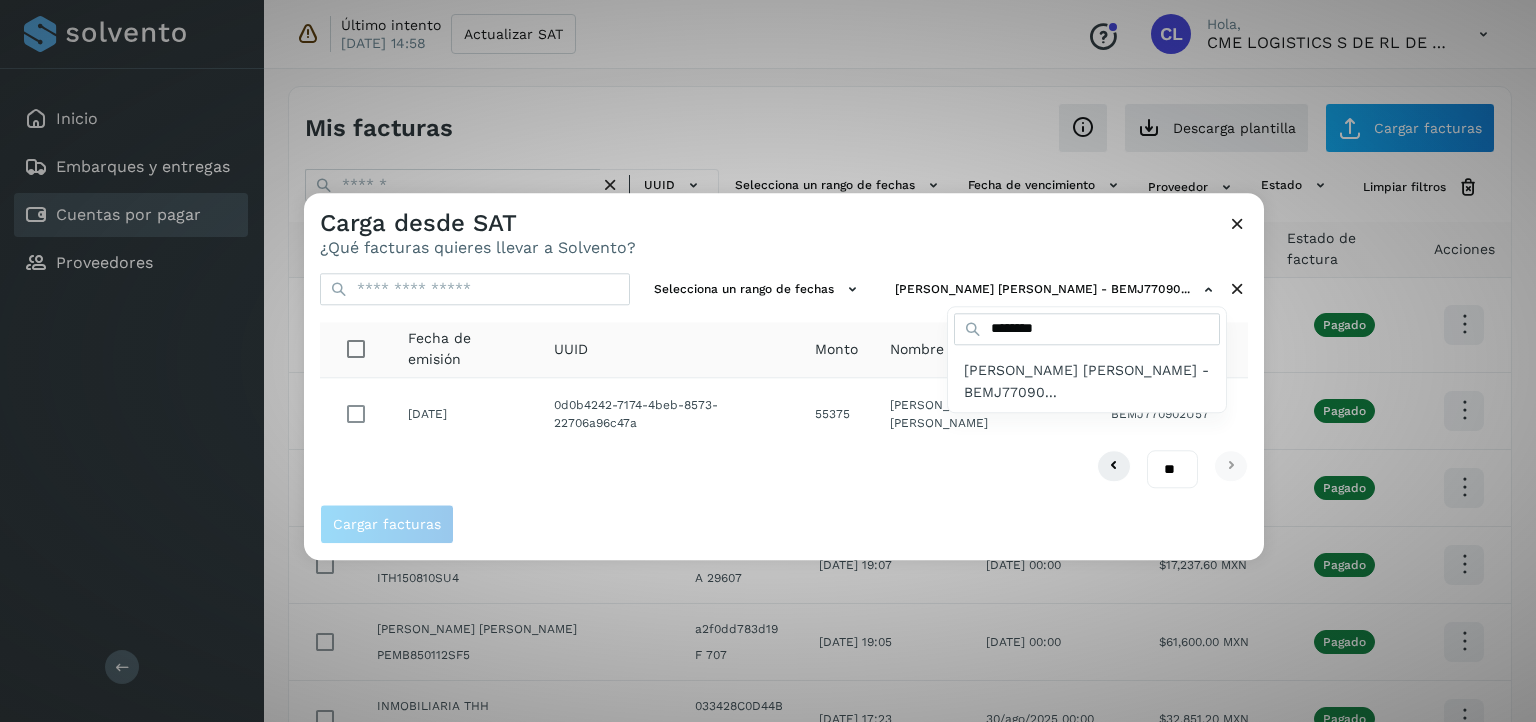click at bounding box center [1072, 554] 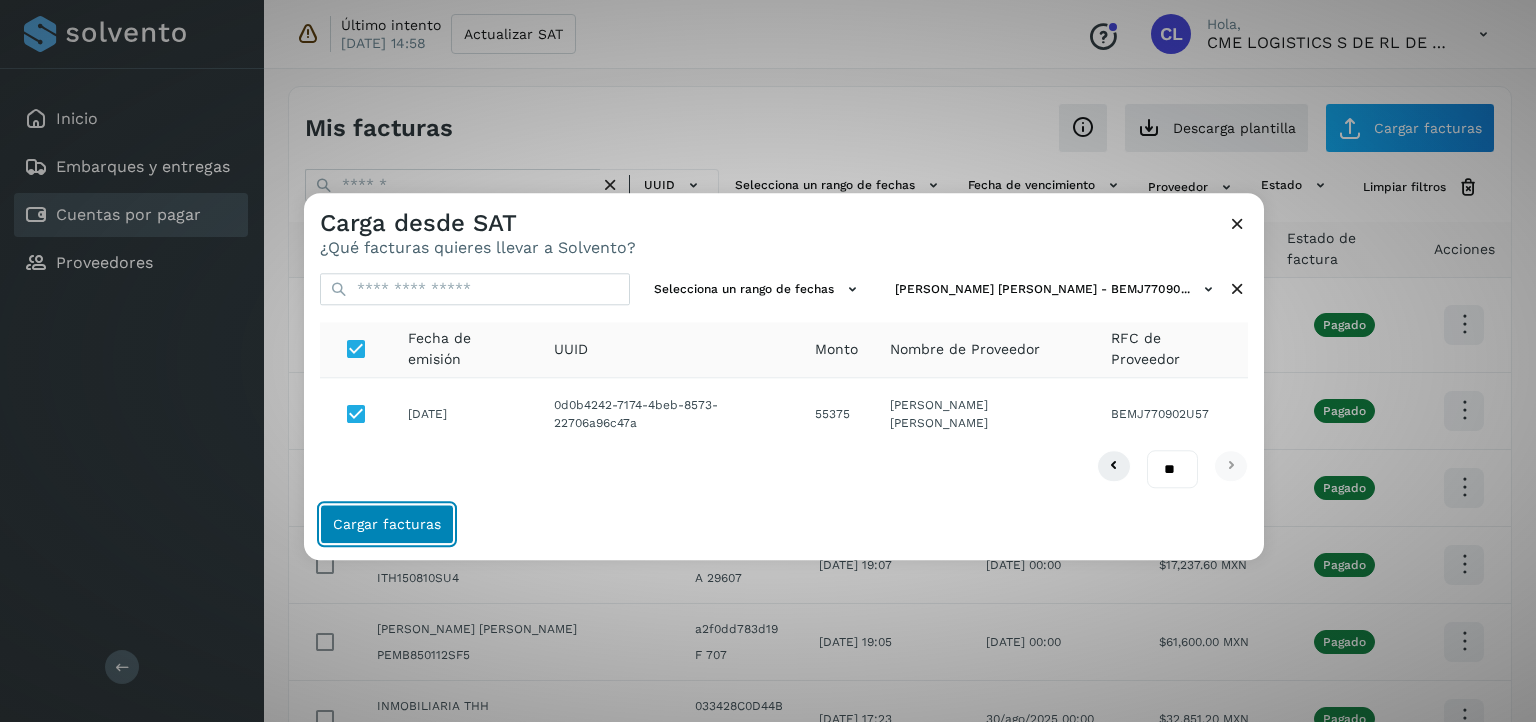 click on "Cargar facturas" 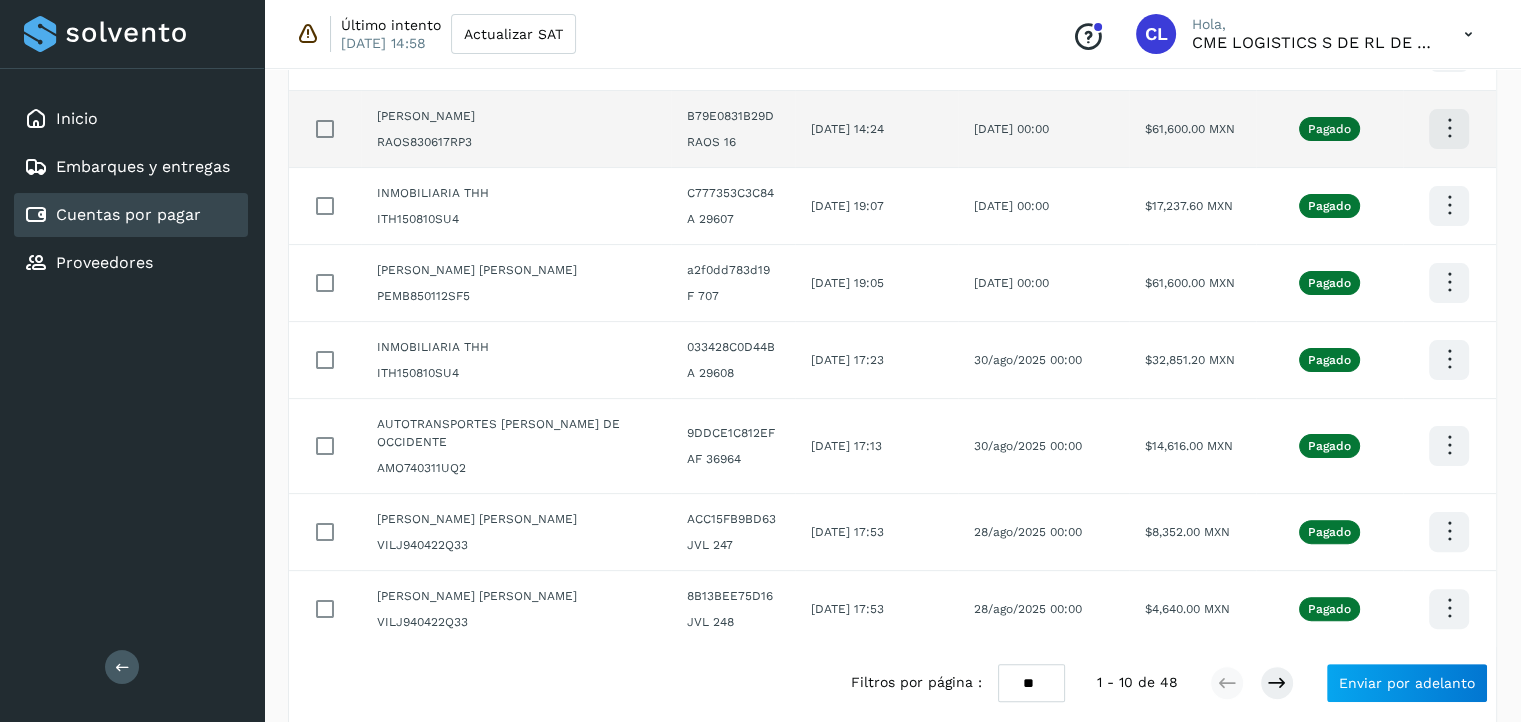 scroll, scrollTop: 519, scrollLeft: 0, axis: vertical 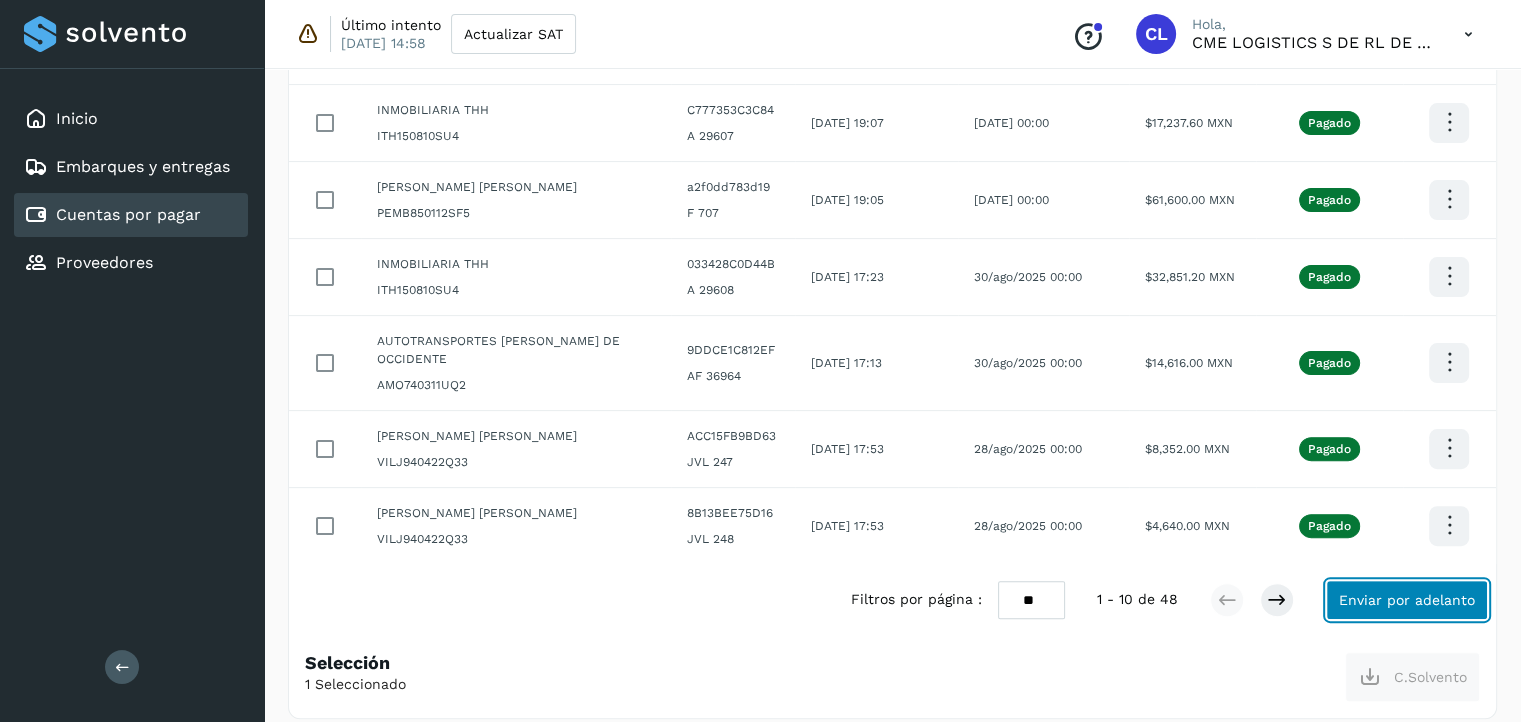 click on "Enviar por adelanto" 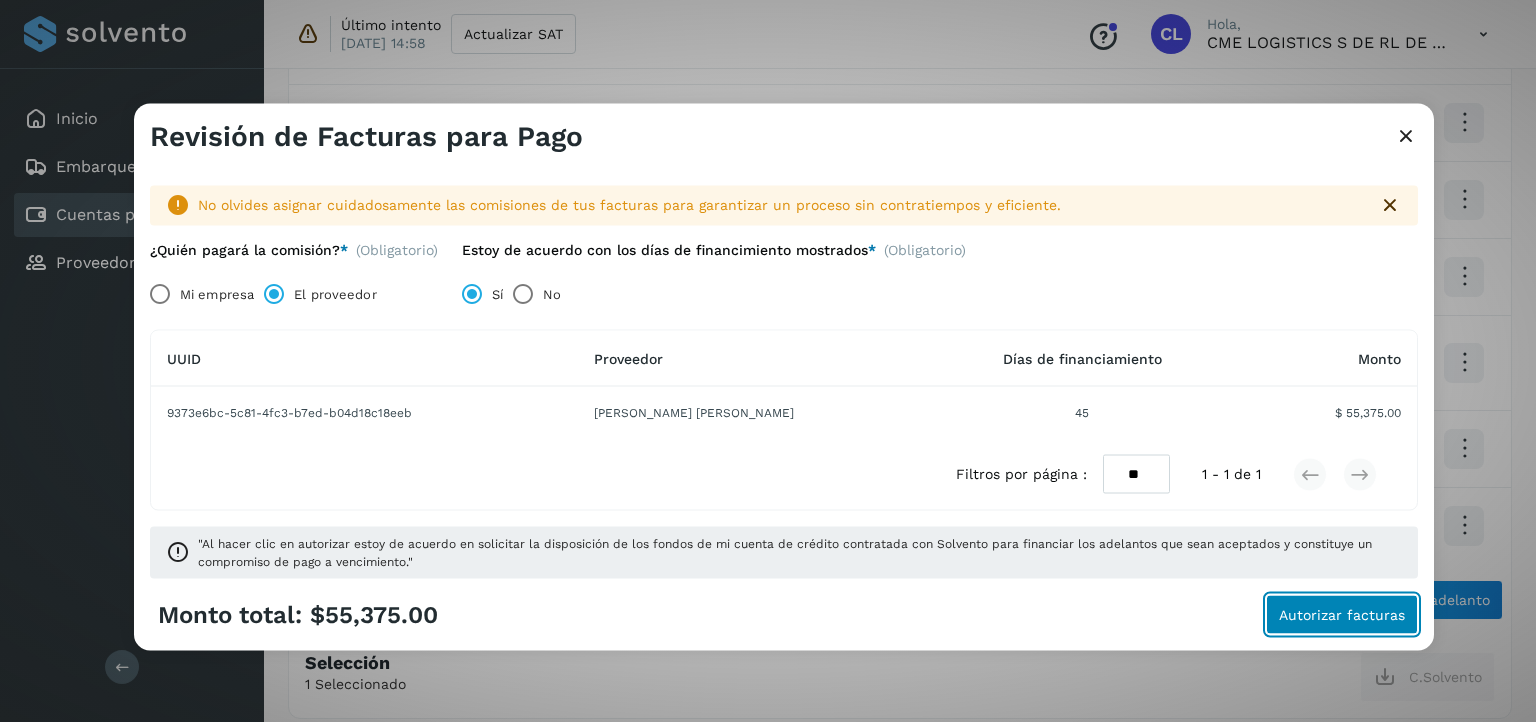click on "Autorizar facturas" 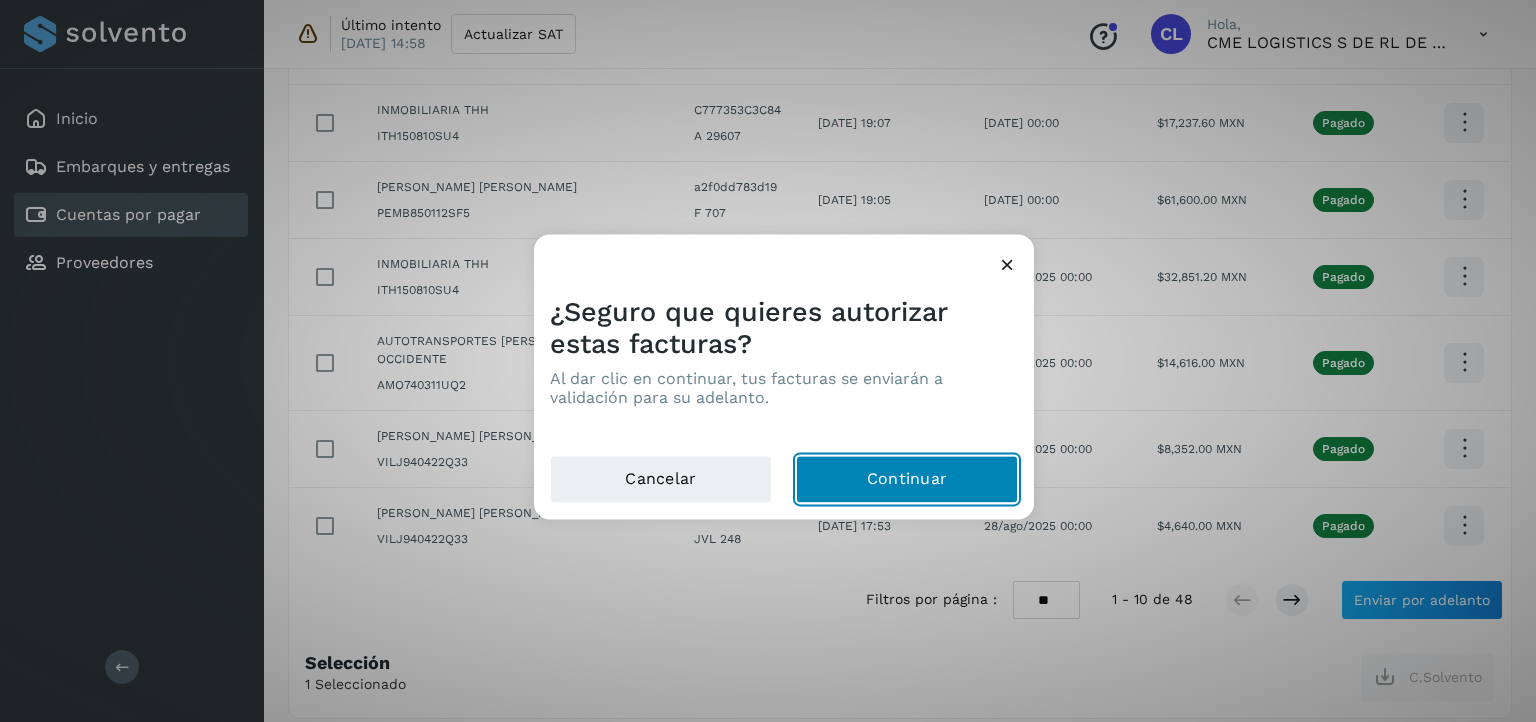 click on "Continuar" 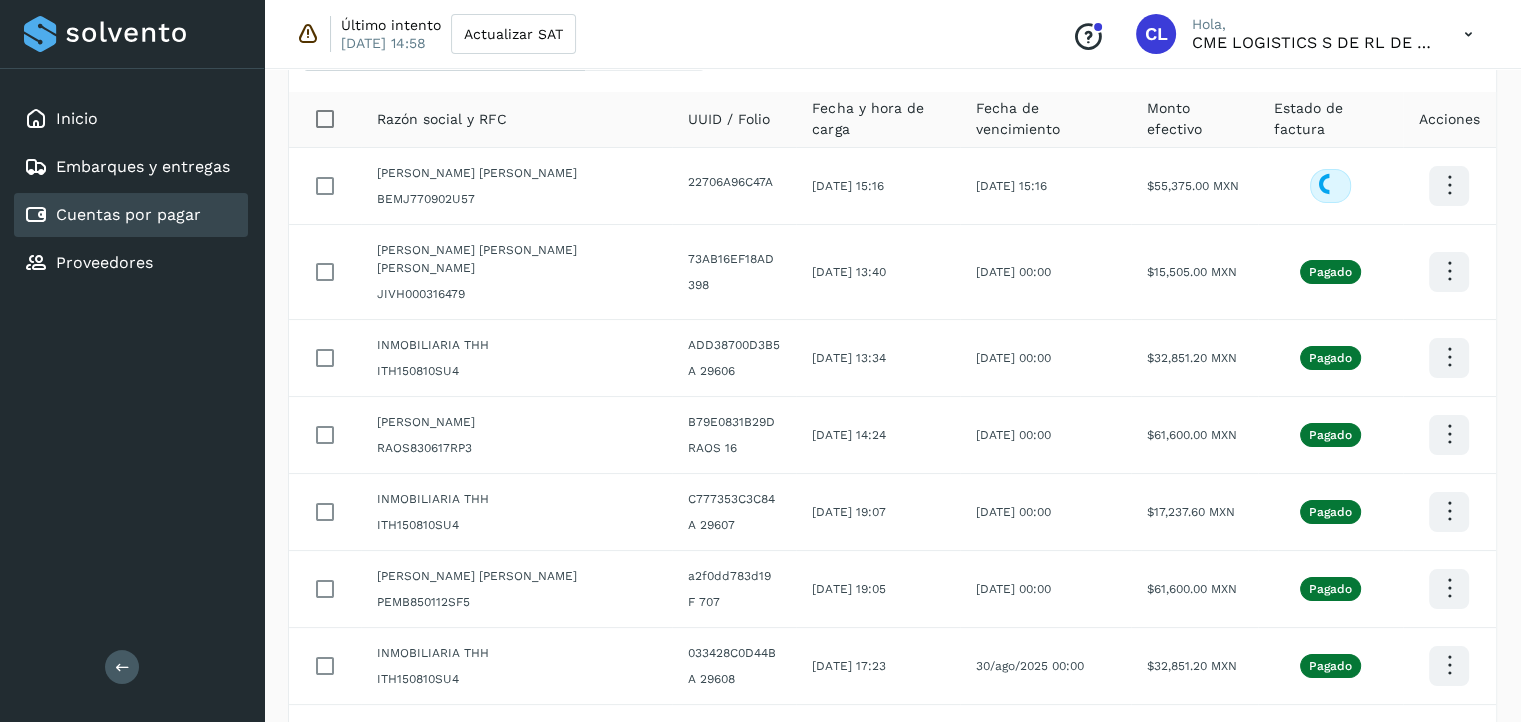 scroll, scrollTop: 0, scrollLeft: 0, axis: both 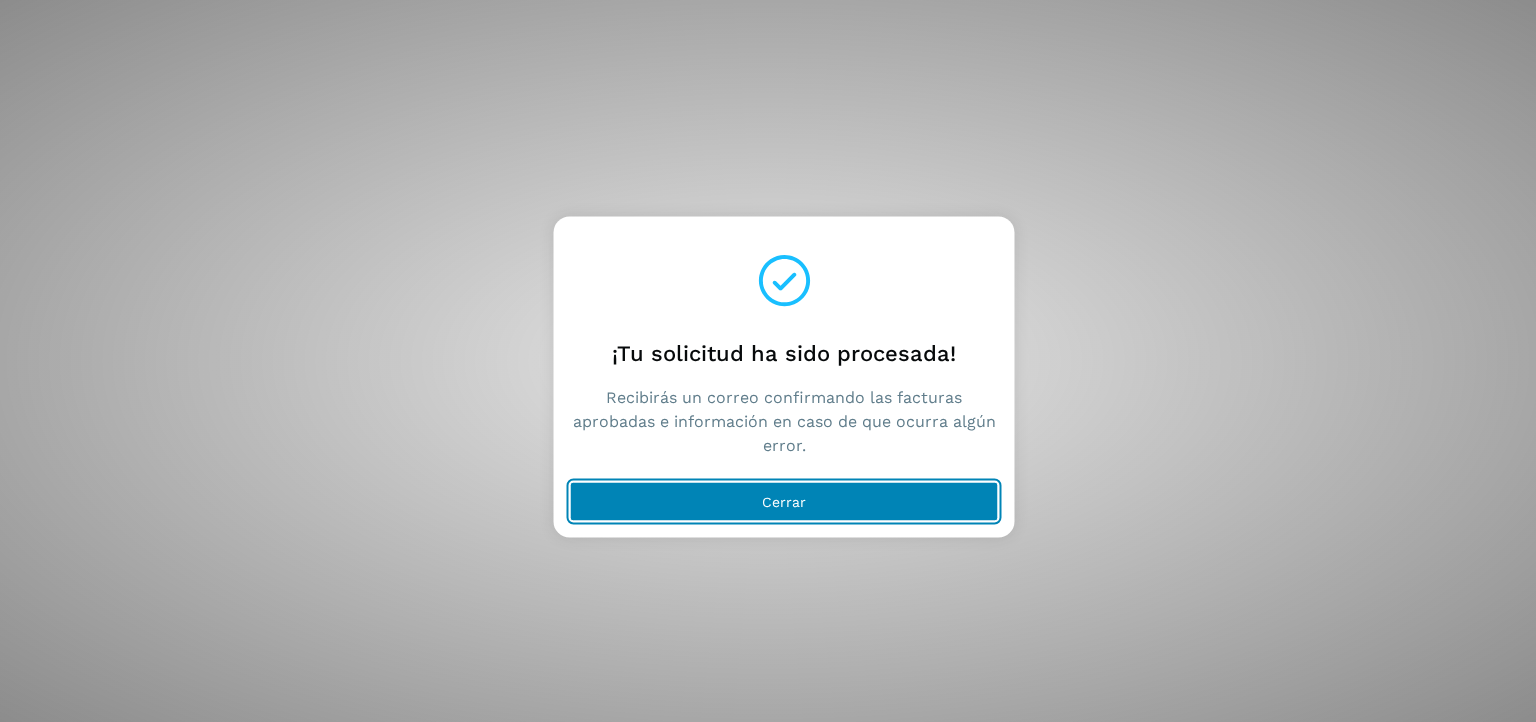 click on "Cerrar" 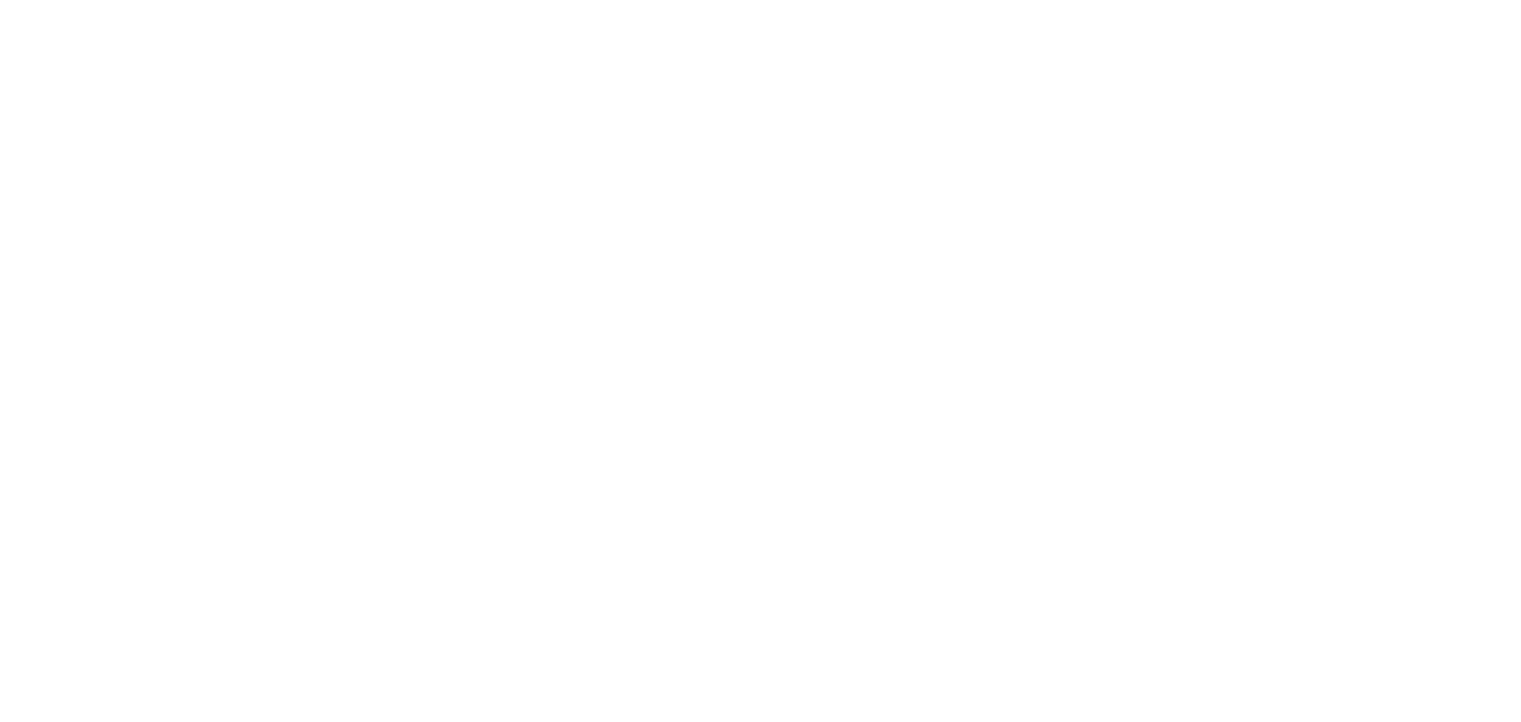 scroll, scrollTop: 0, scrollLeft: 0, axis: both 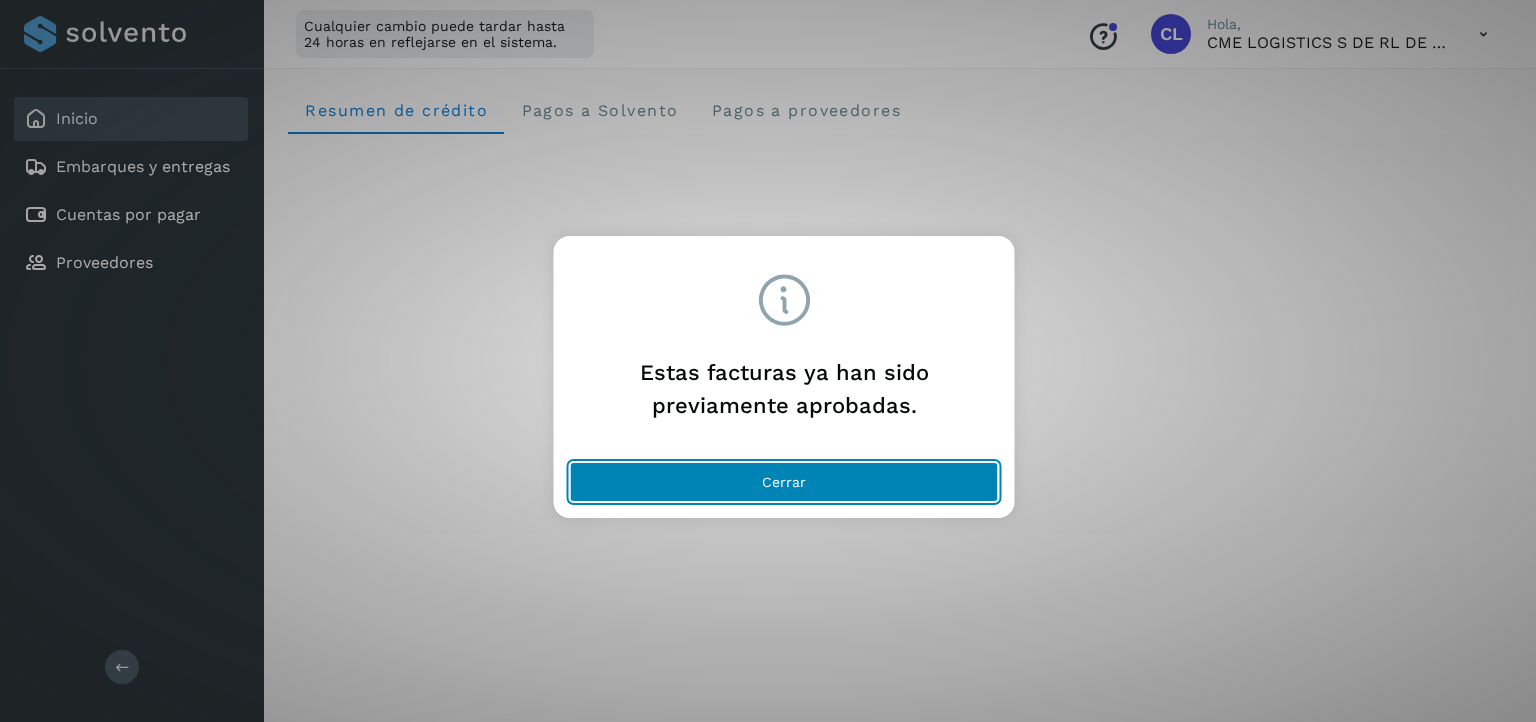 click on "Cerrar" 